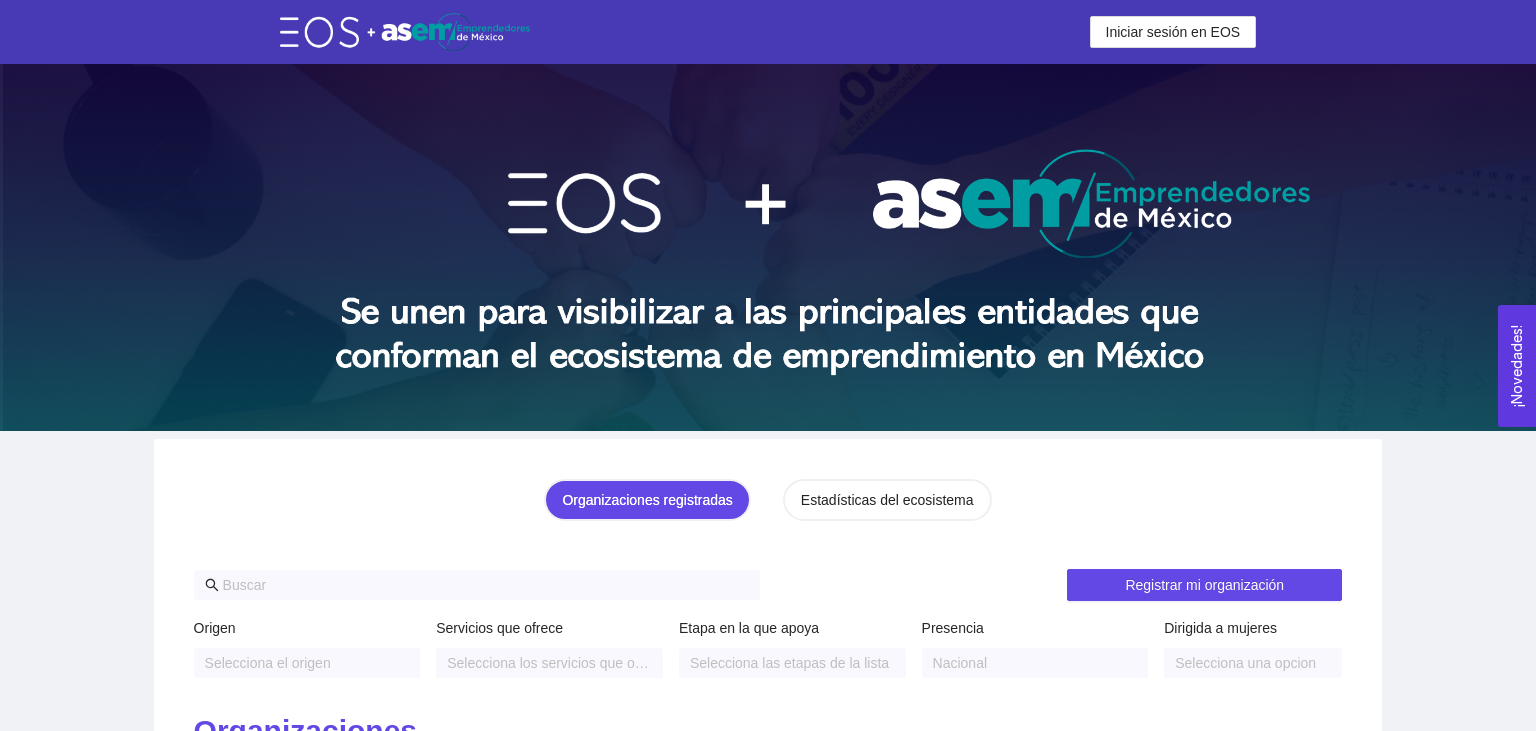 scroll, scrollTop: 0, scrollLeft: 0, axis: both 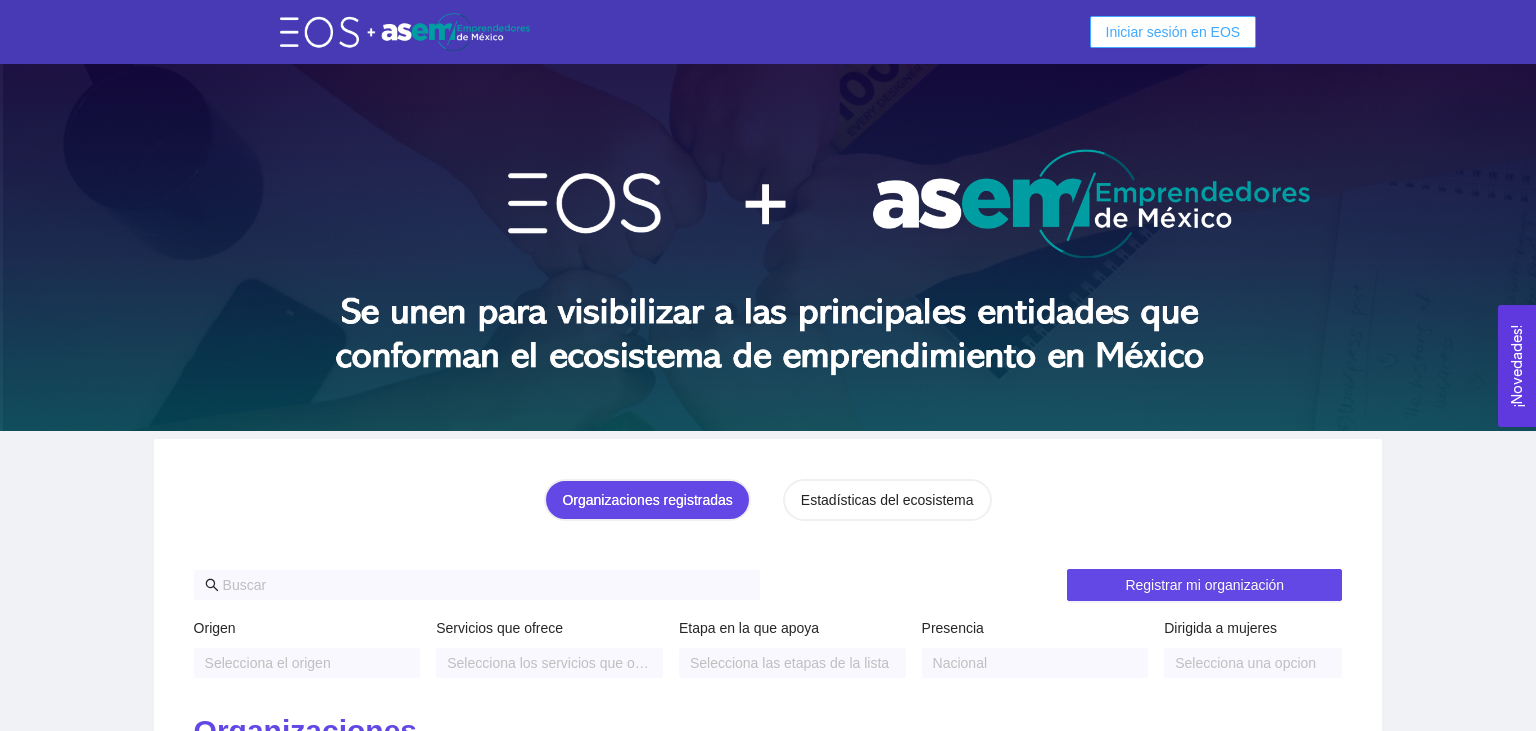 click on "Iniciar sesión en EOS" at bounding box center (1173, 32) 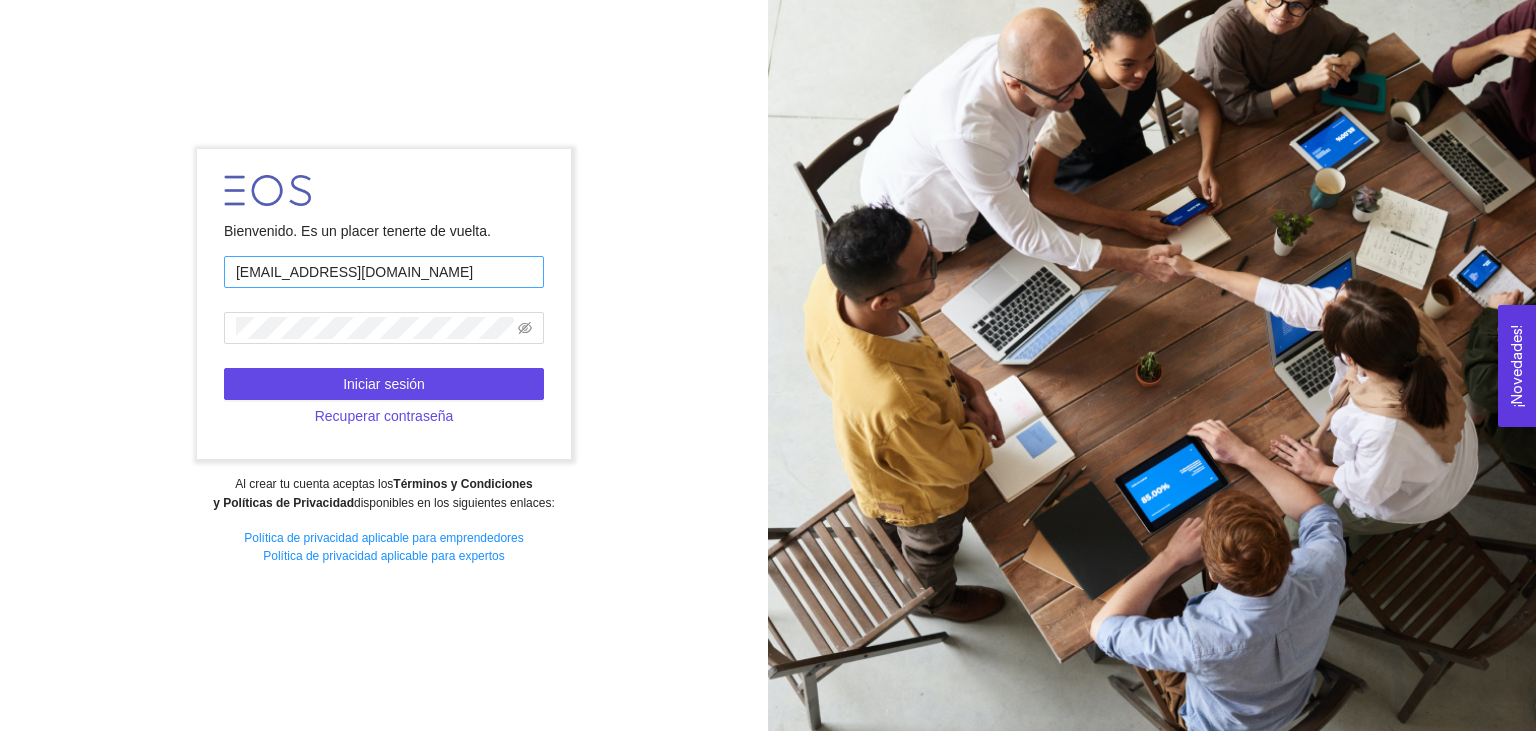 type on "[EMAIL_ADDRESS][DOMAIN_NAME]" 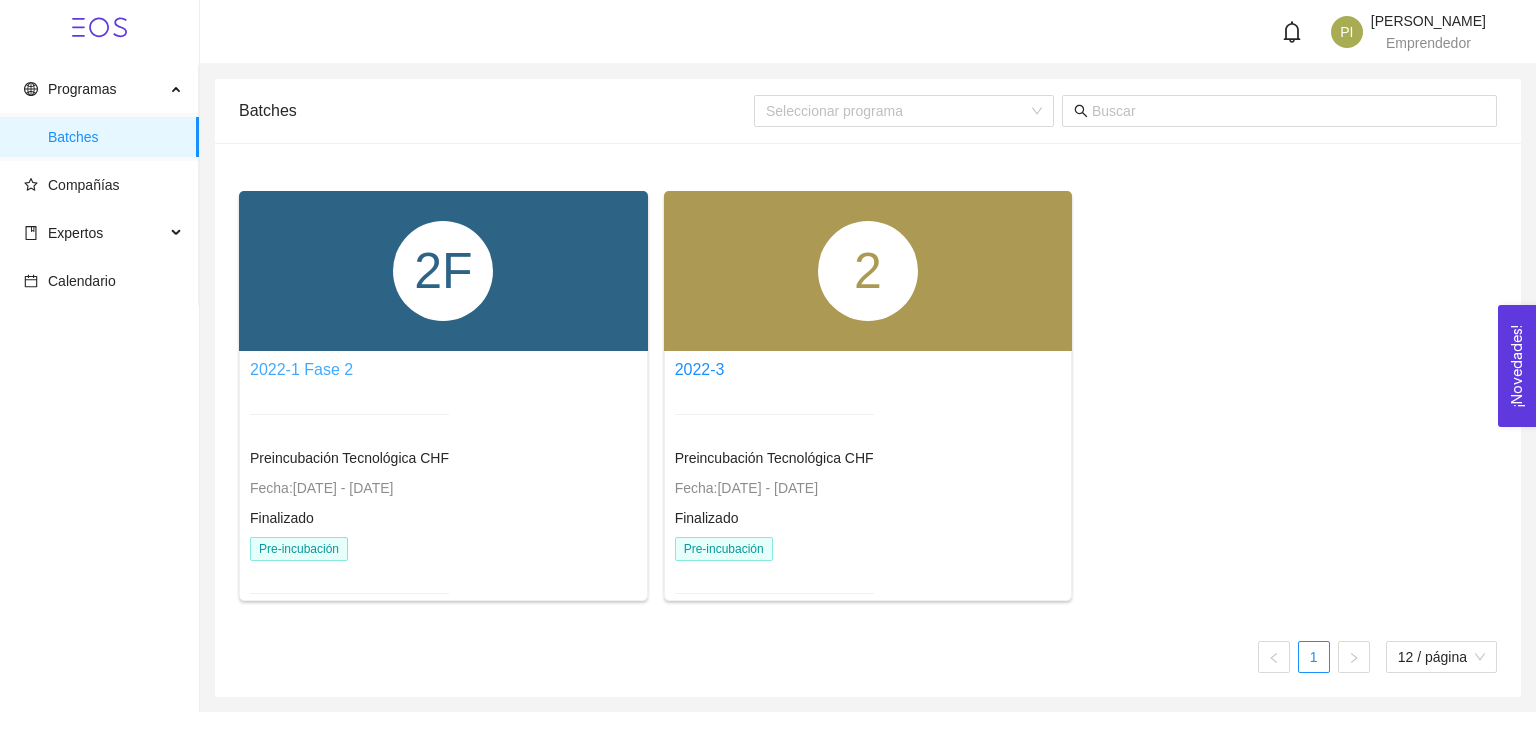 click on "2022-1 Fase 2" at bounding box center [301, 369] 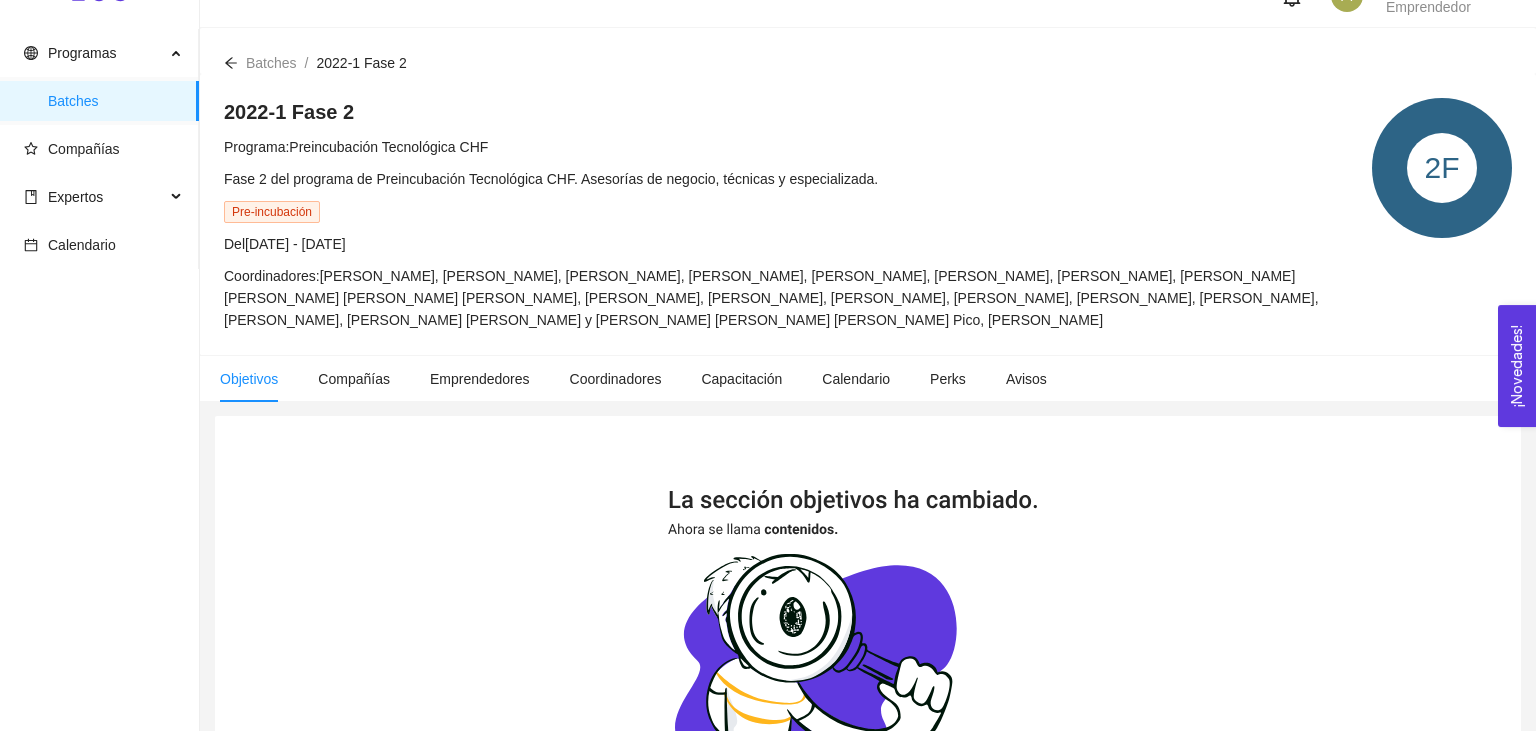 scroll, scrollTop: 0, scrollLeft: 0, axis: both 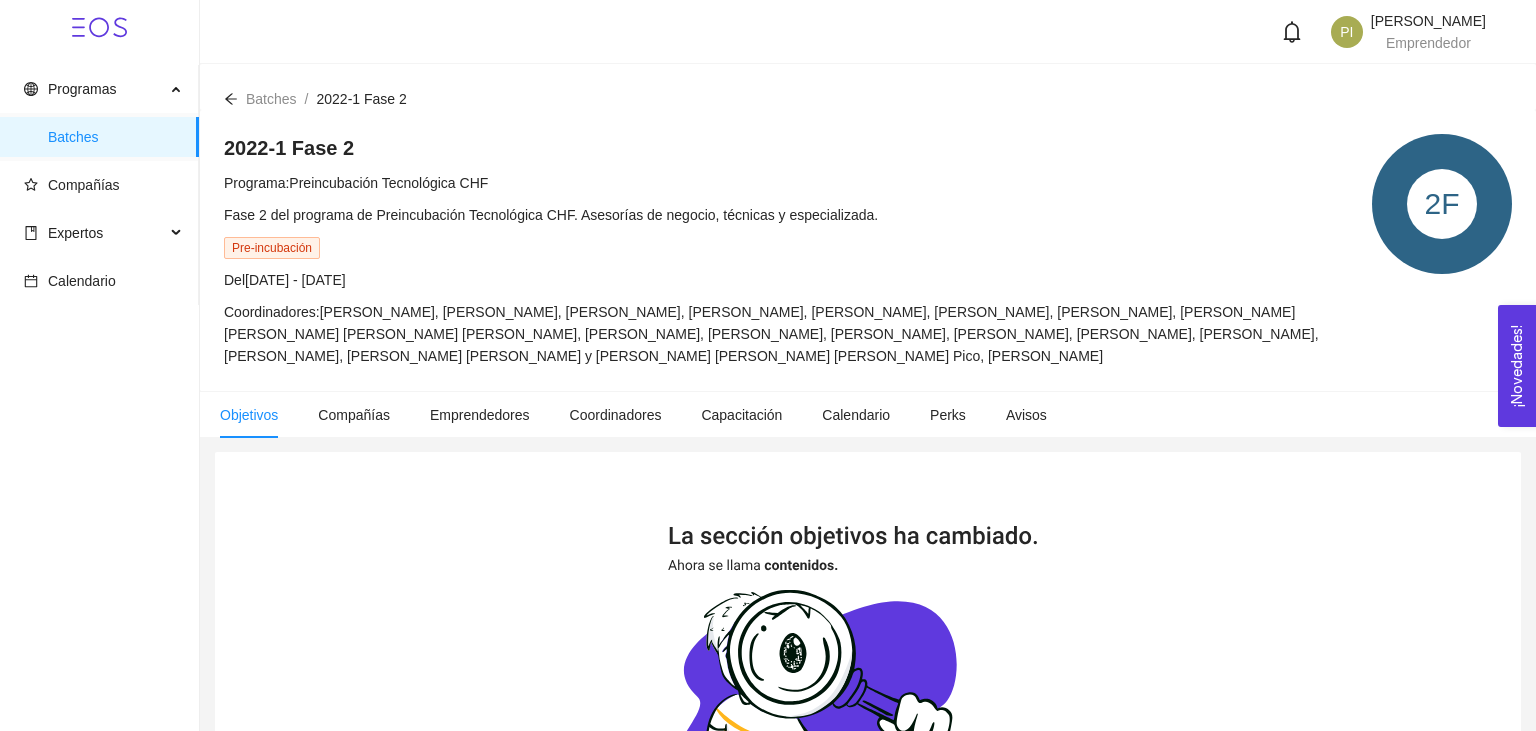 click 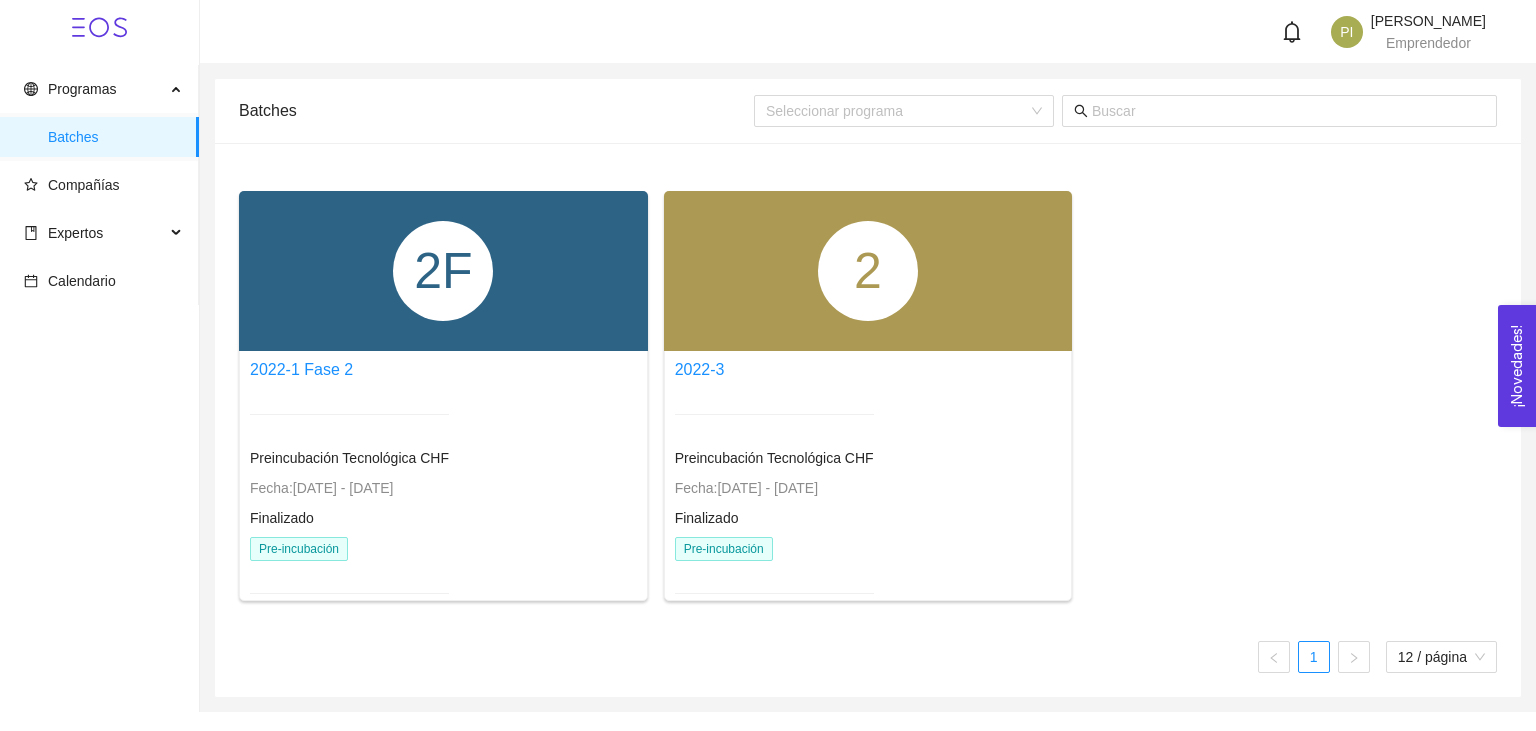 click on "2022-3 Preincubación Tecnológica CHF Fecha:  [DATE] - [DATE] Finalizado Pre-incubación" at bounding box center [868, 487] 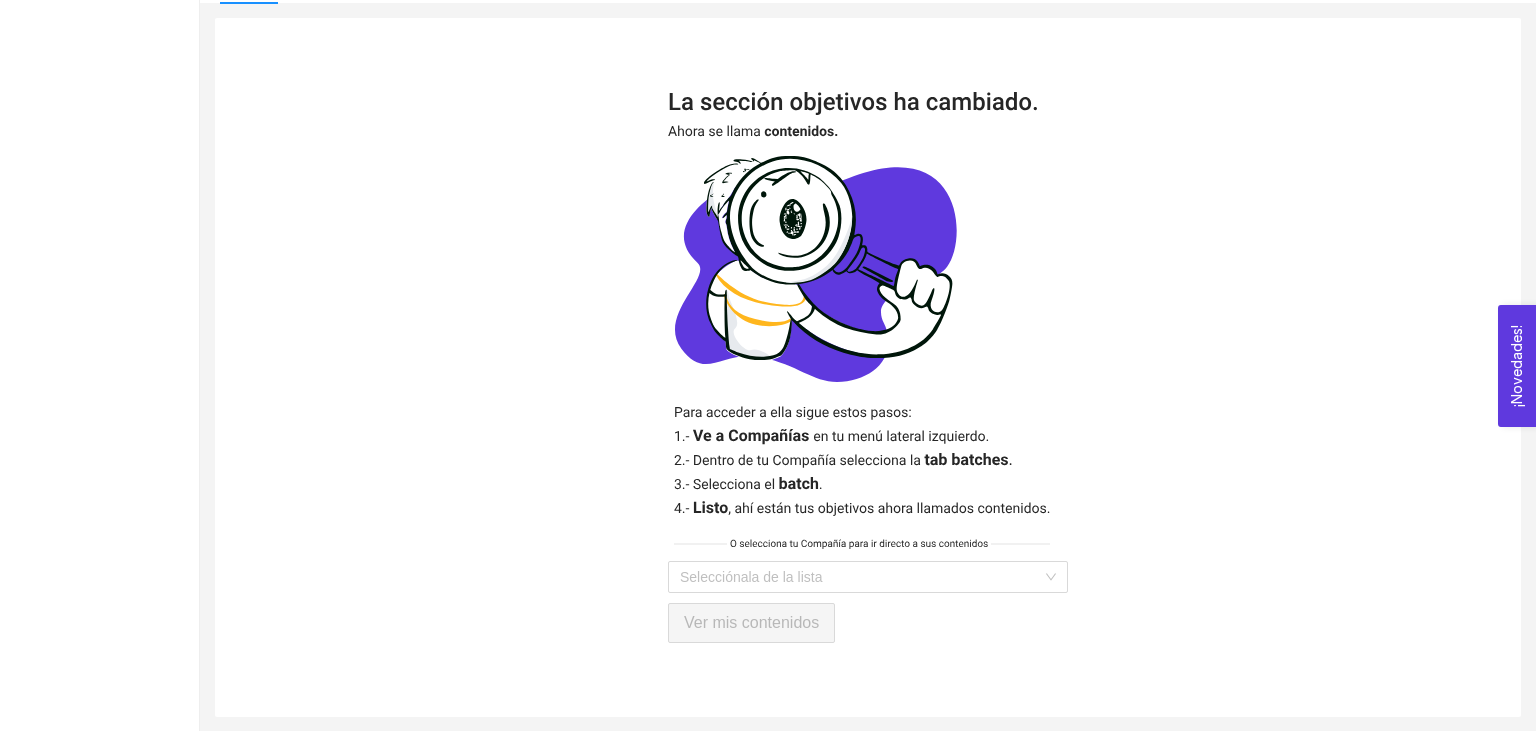 scroll, scrollTop: 0, scrollLeft: 0, axis: both 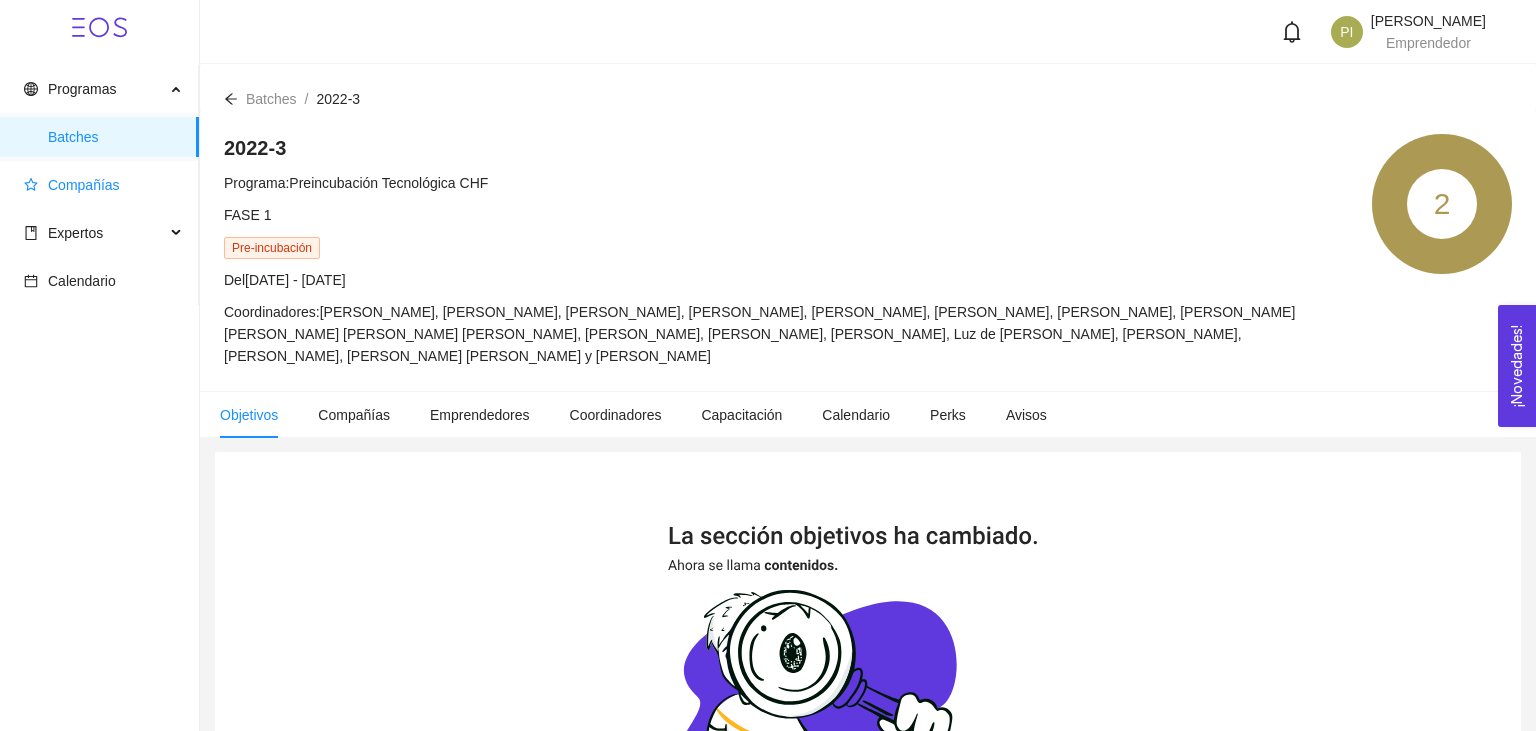 click on "Compañías" at bounding box center [84, 185] 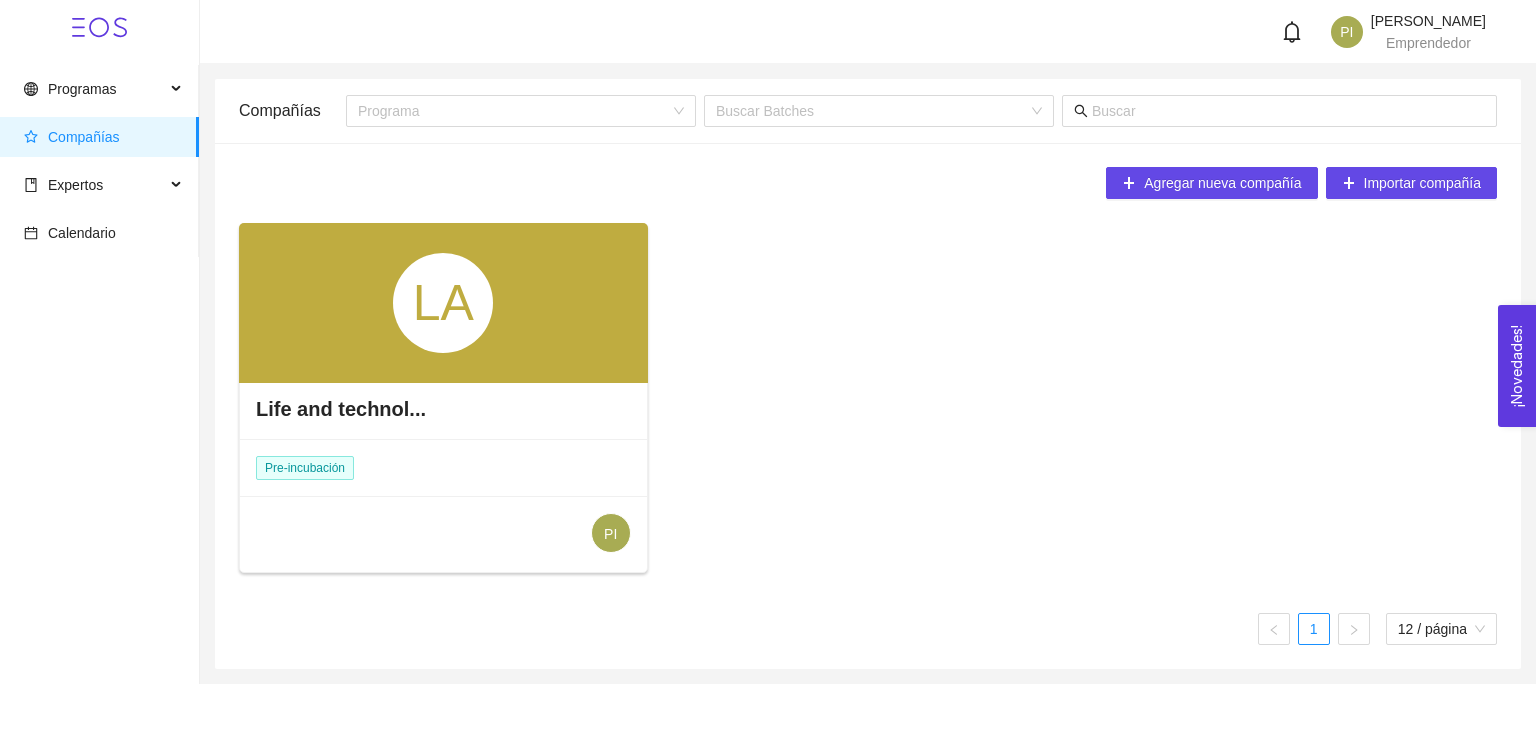 click on "LA" at bounding box center (443, 303) 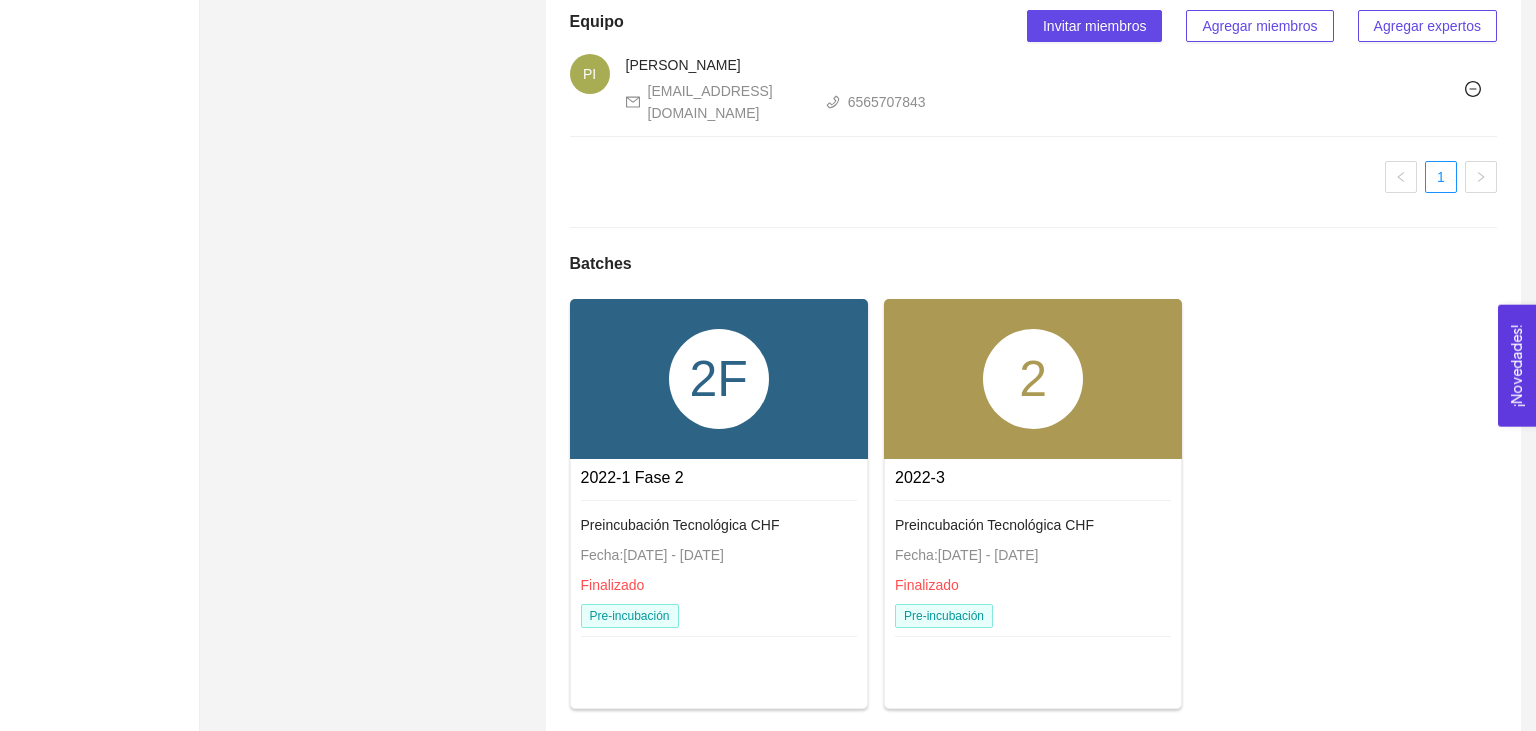 scroll, scrollTop: 1348, scrollLeft: 0, axis: vertical 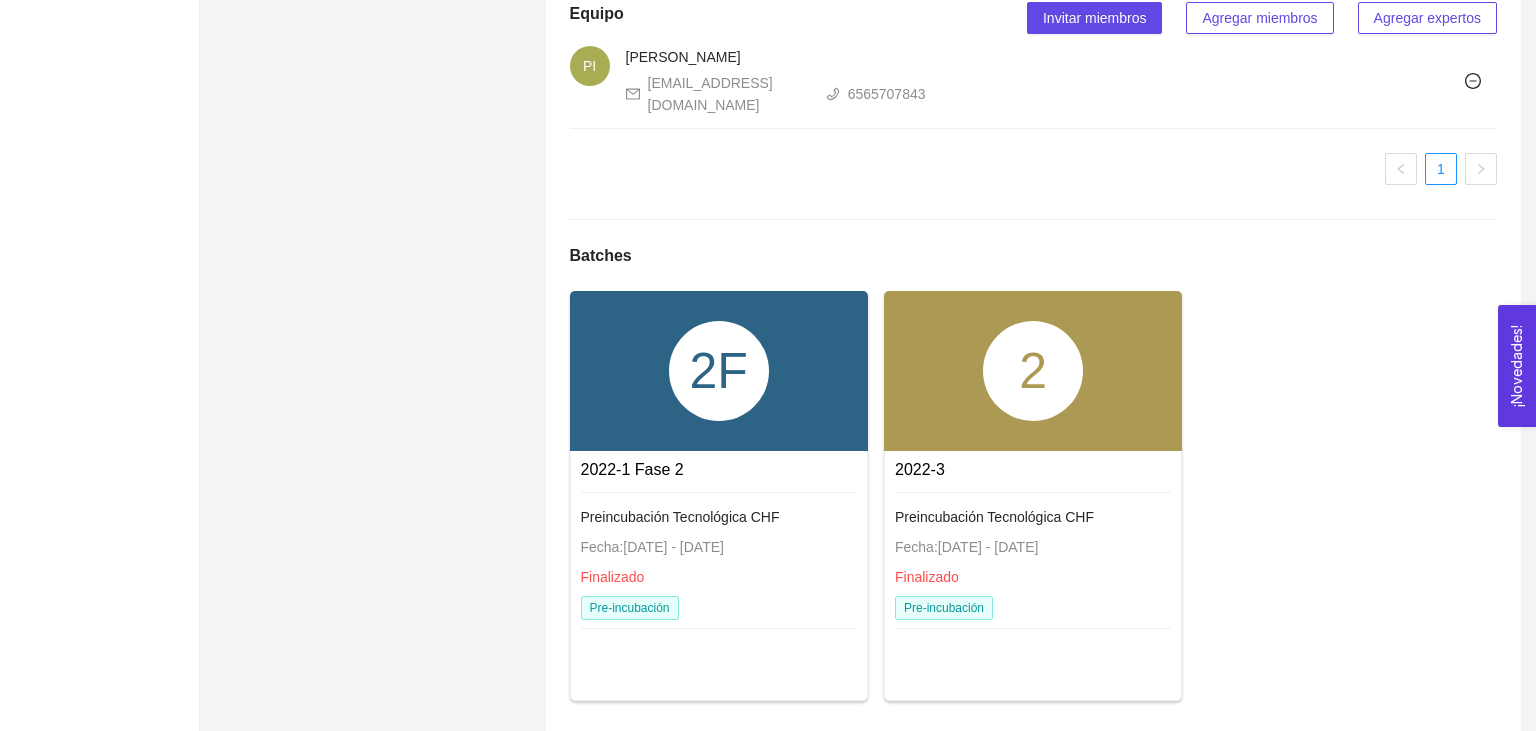 click on "2" at bounding box center [1033, 371] 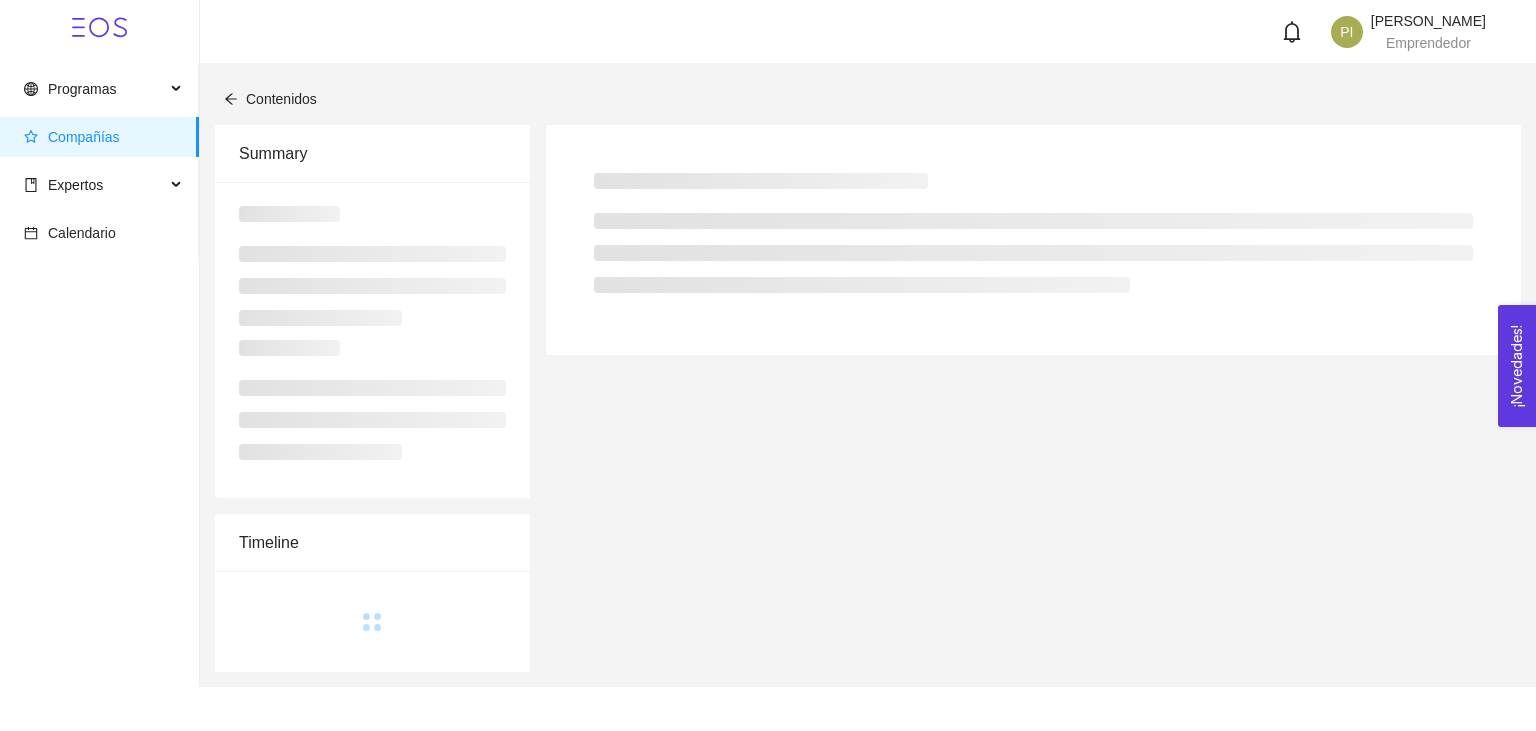 scroll, scrollTop: 0, scrollLeft: 0, axis: both 